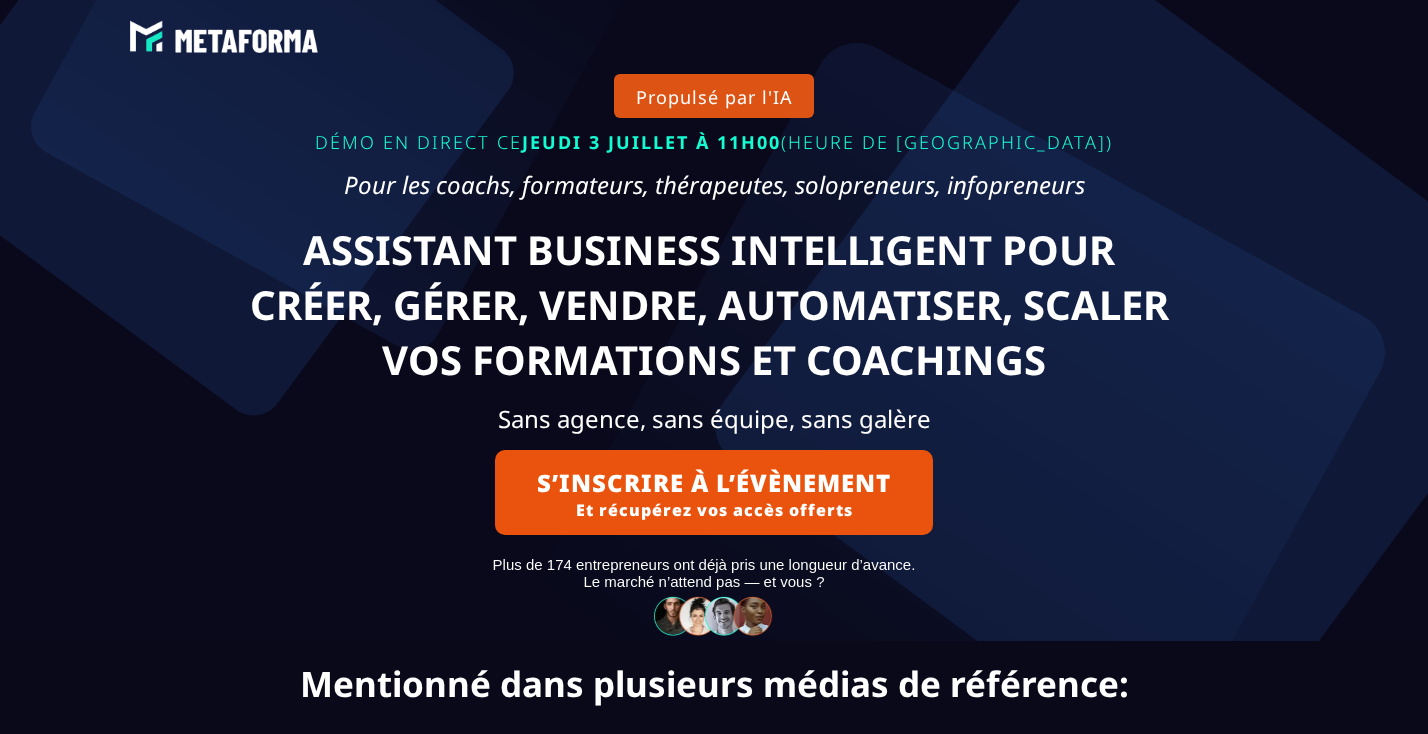 scroll, scrollTop: 0, scrollLeft: 0, axis: both 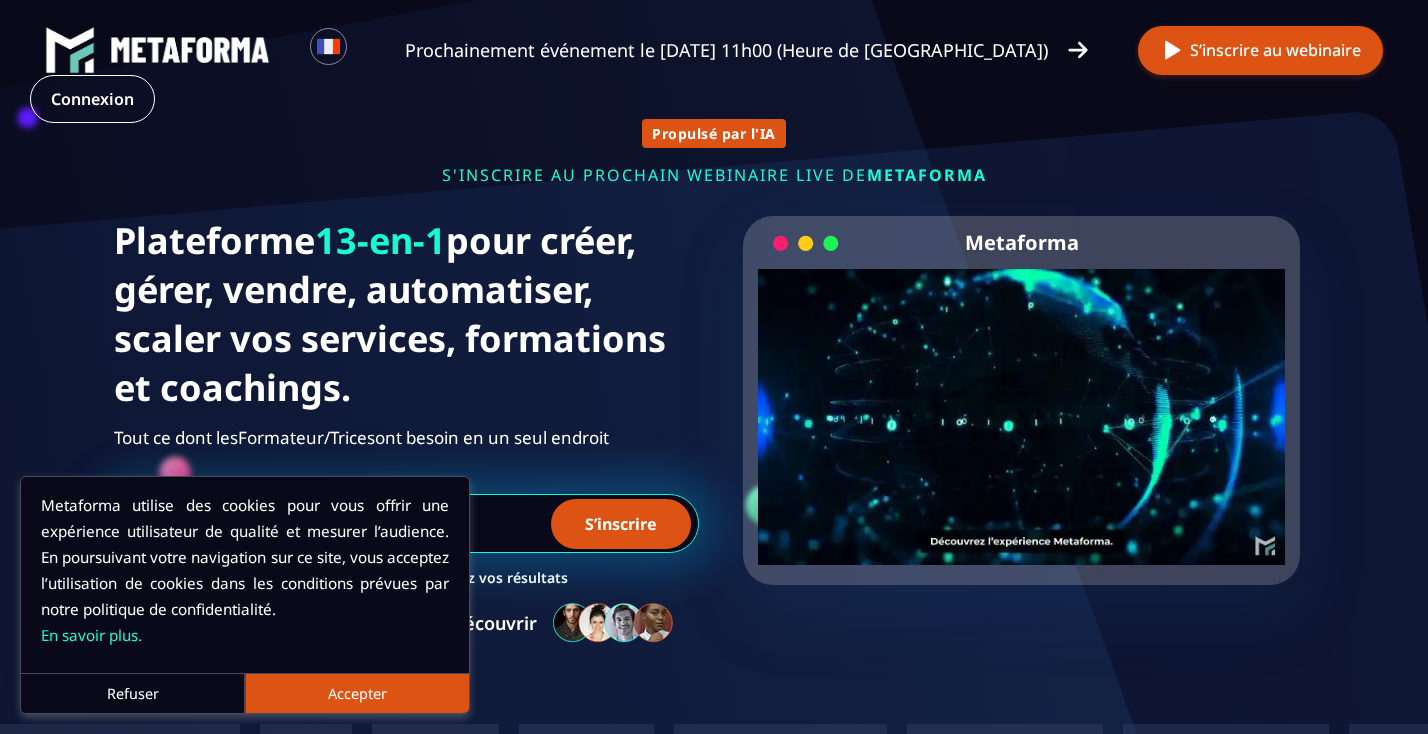 click on "Refuser" at bounding box center [133, 693] 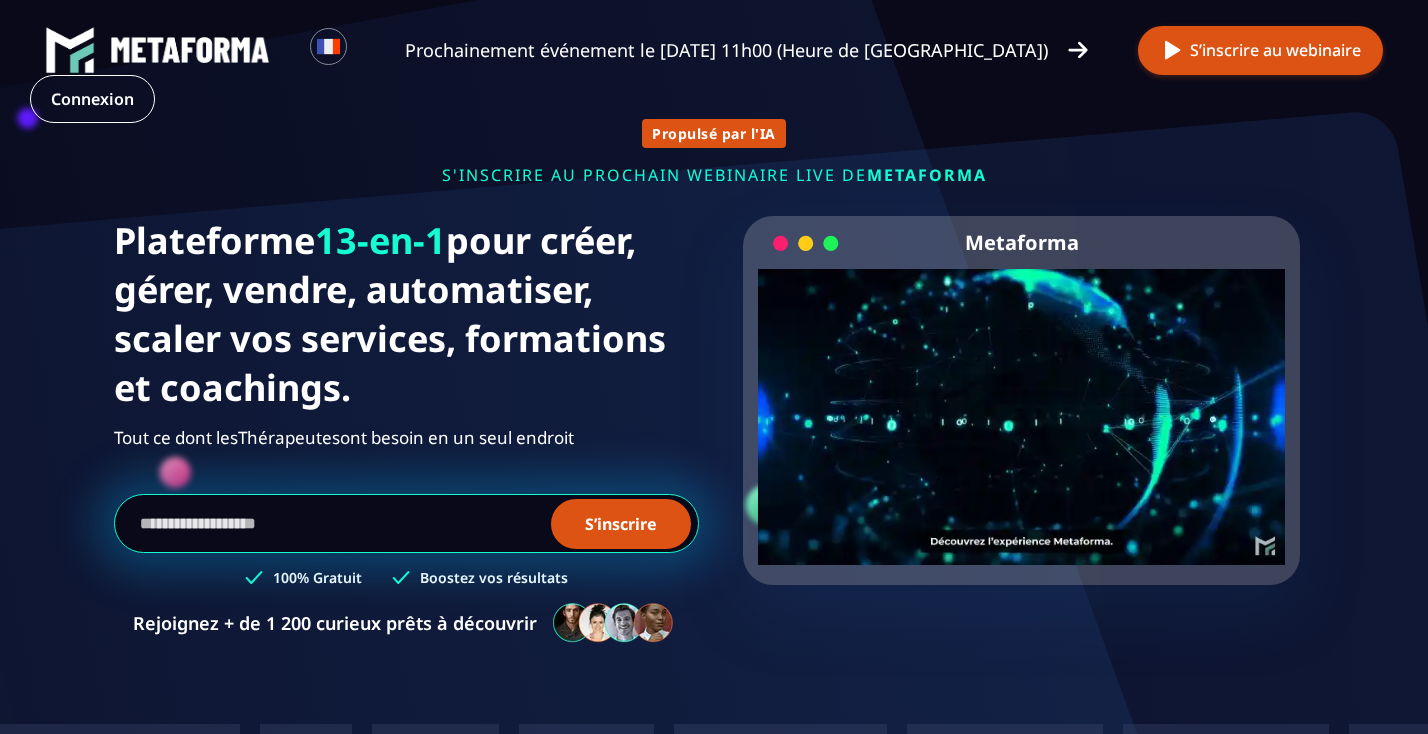 scroll, scrollTop: 0, scrollLeft: 0, axis: both 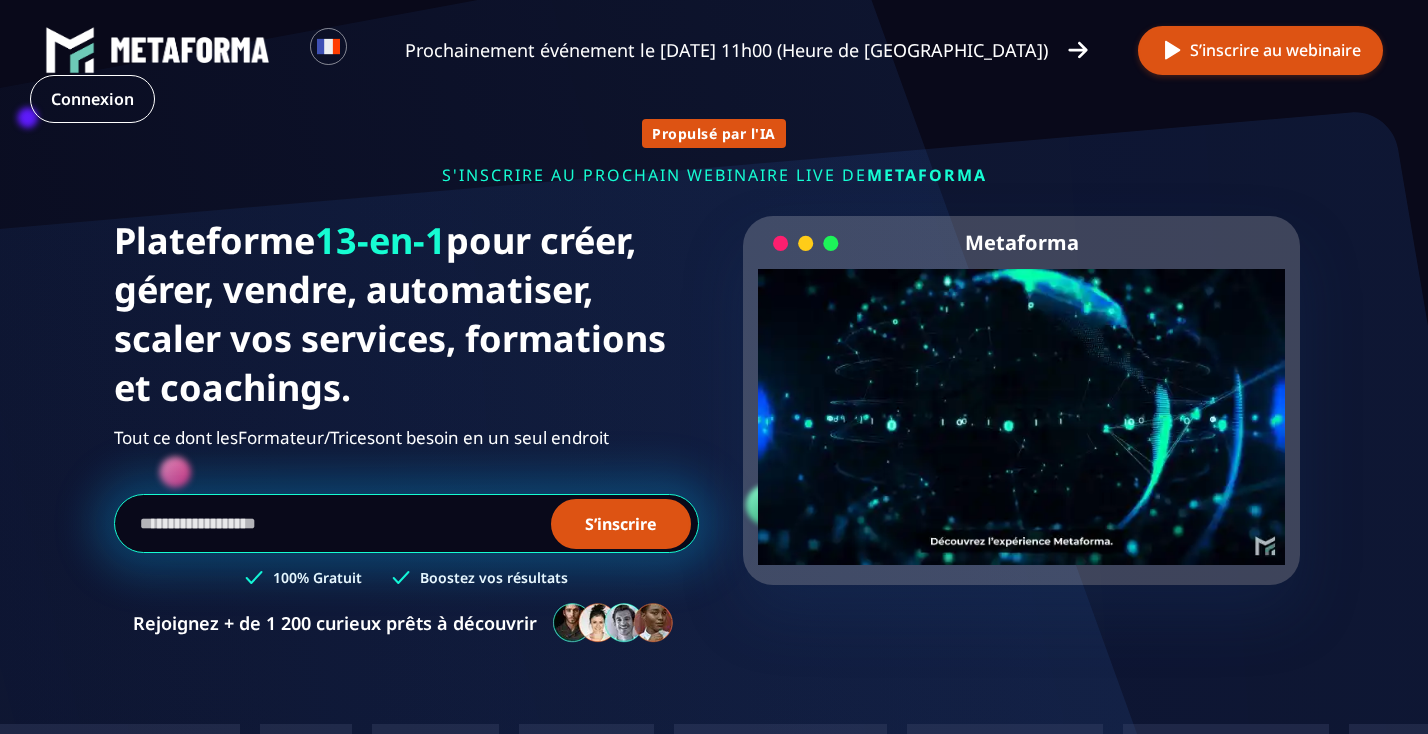 click at bounding box center (406, 523) 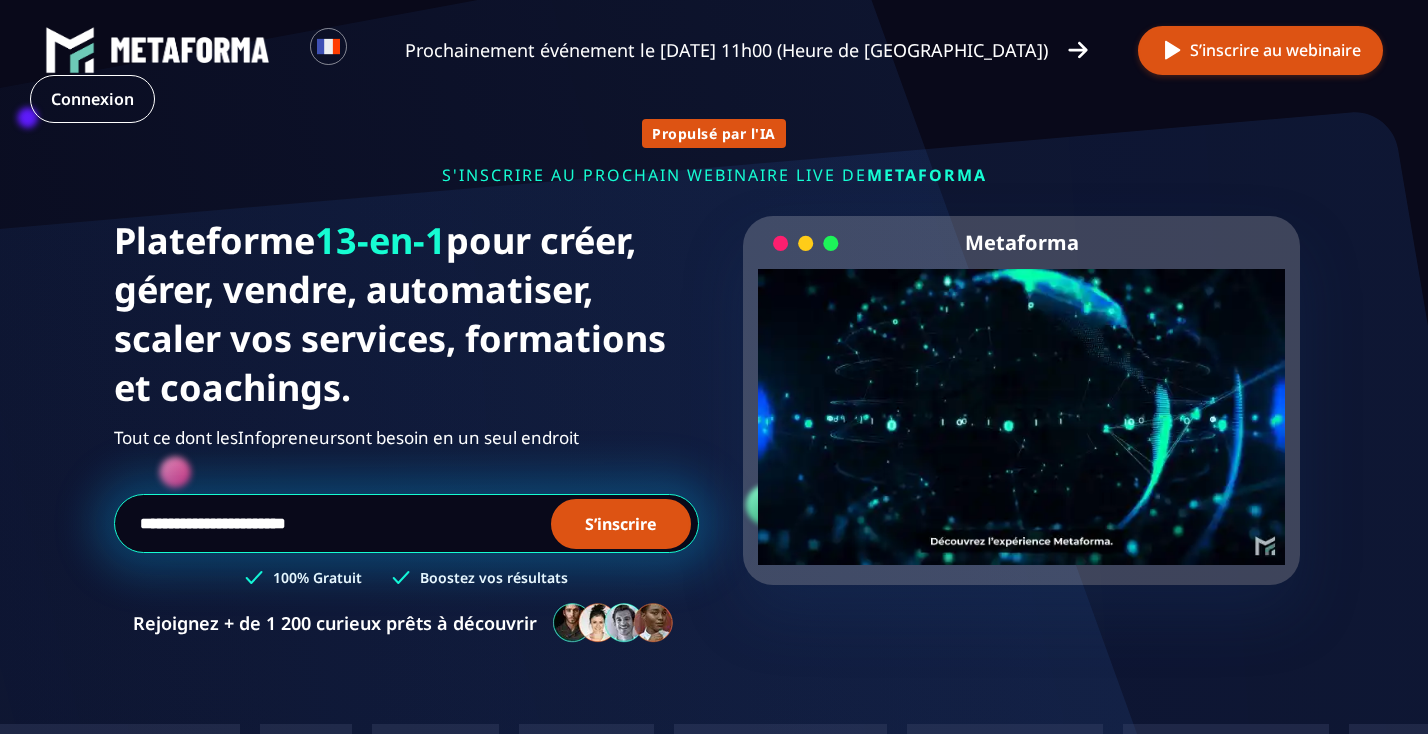 type on "**********" 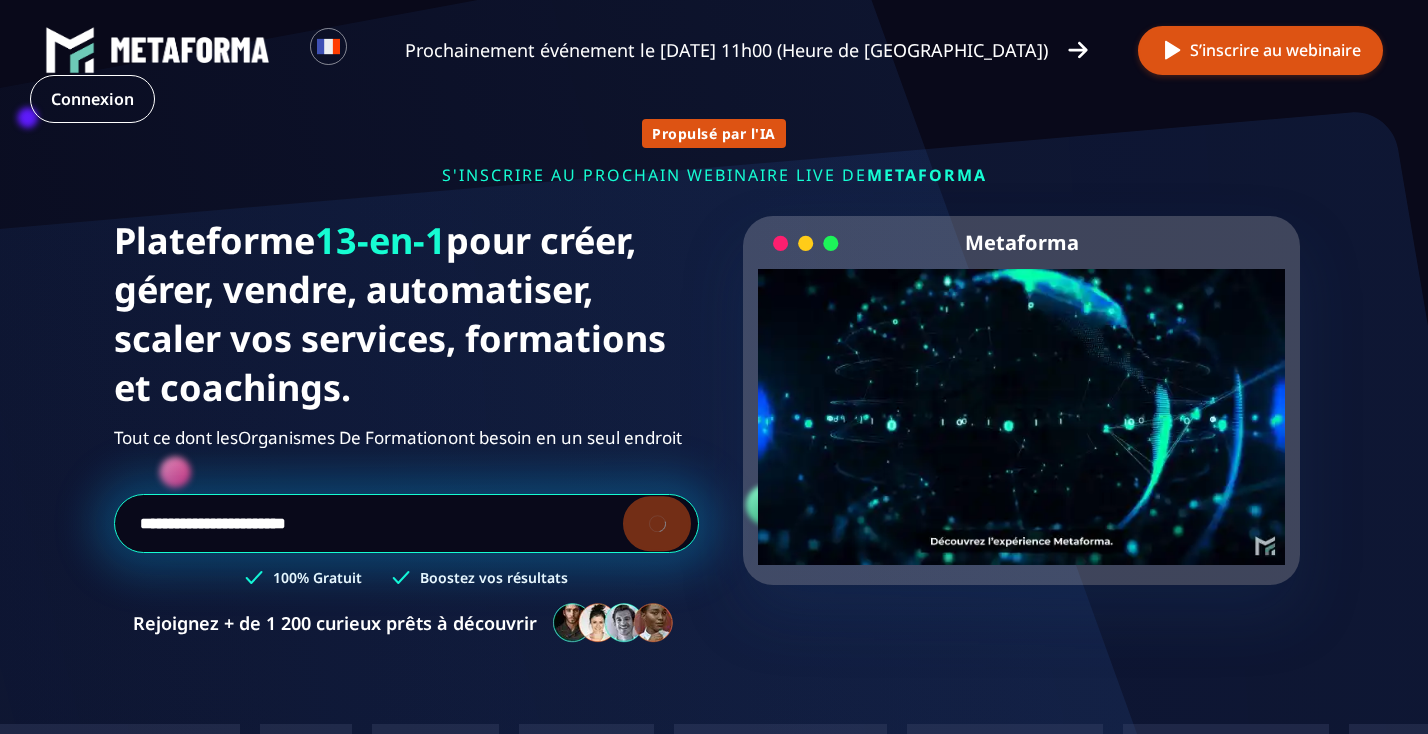 type 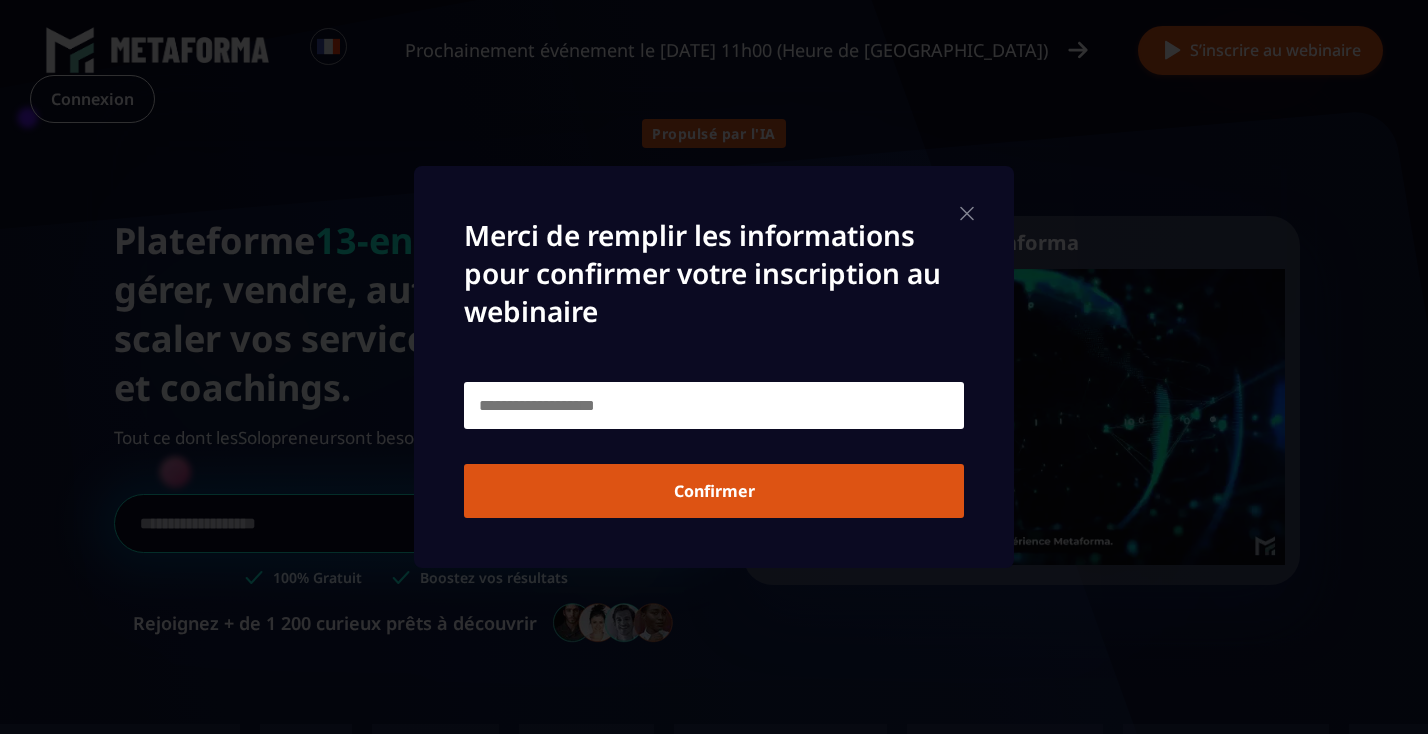 click at bounding box center (714, 405) 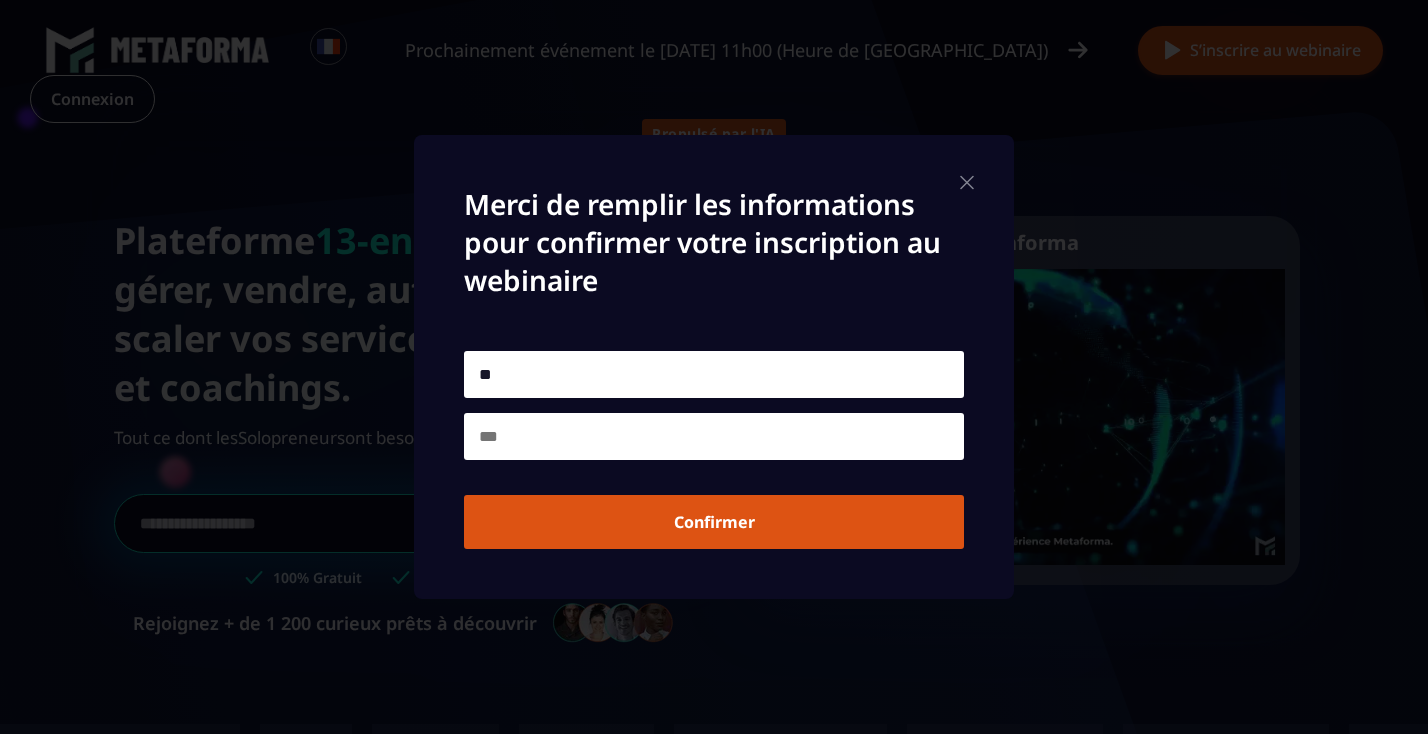 type on "*" 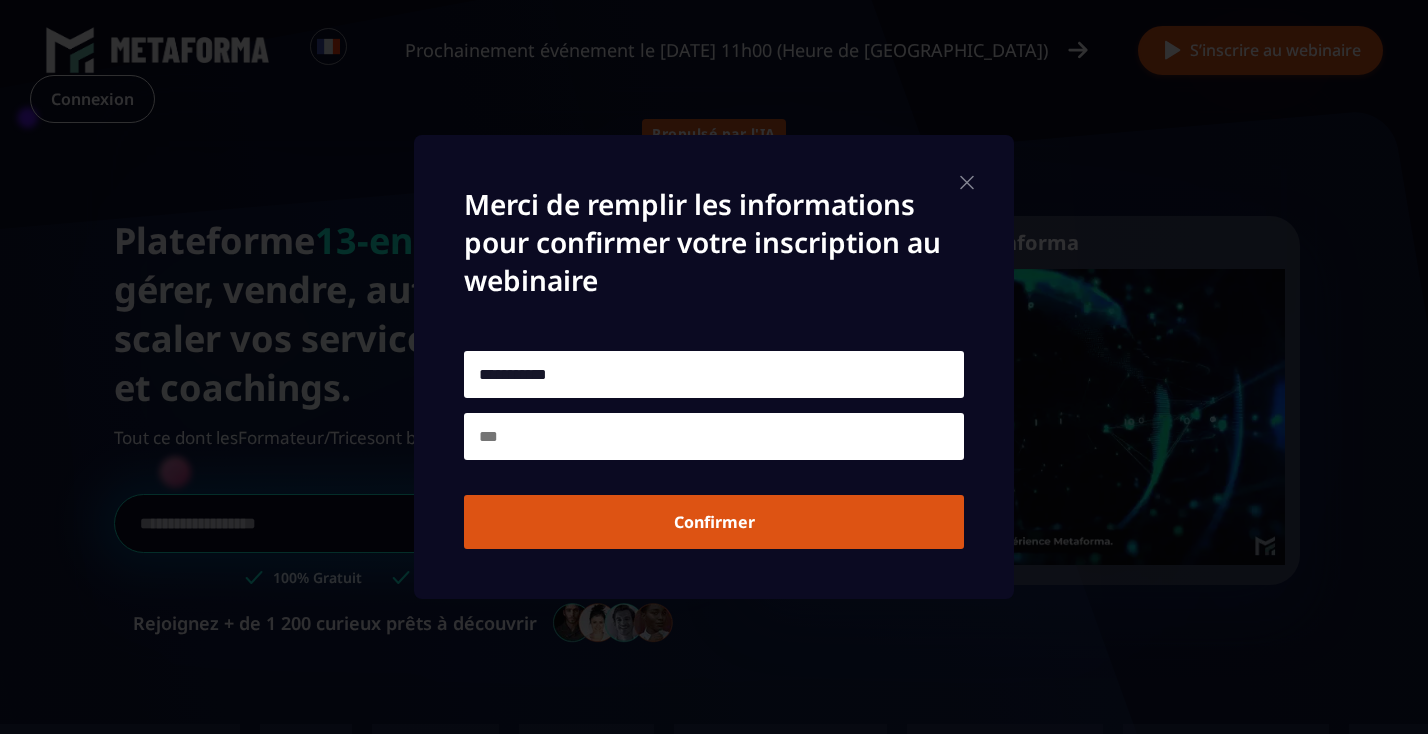 click on "**********" at bounding box center (714, 374) 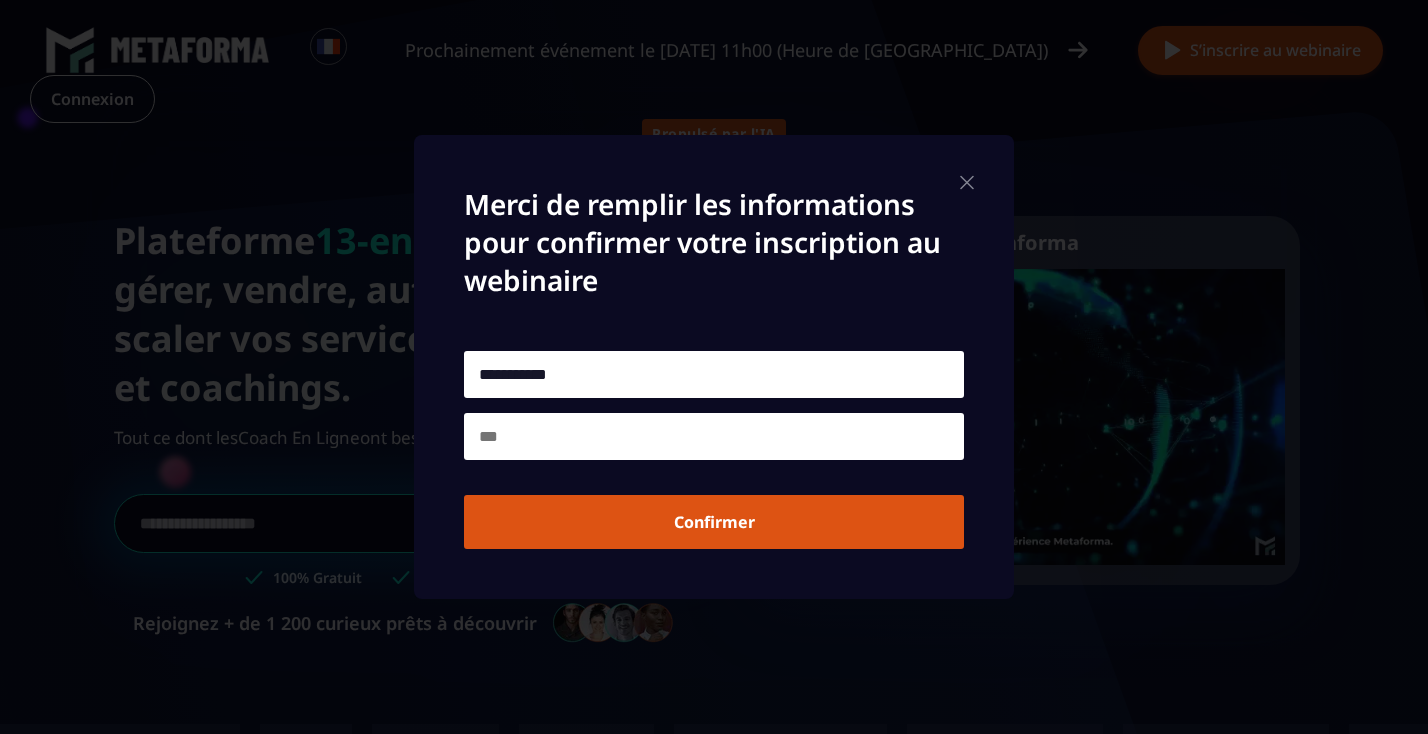 type on "**********" 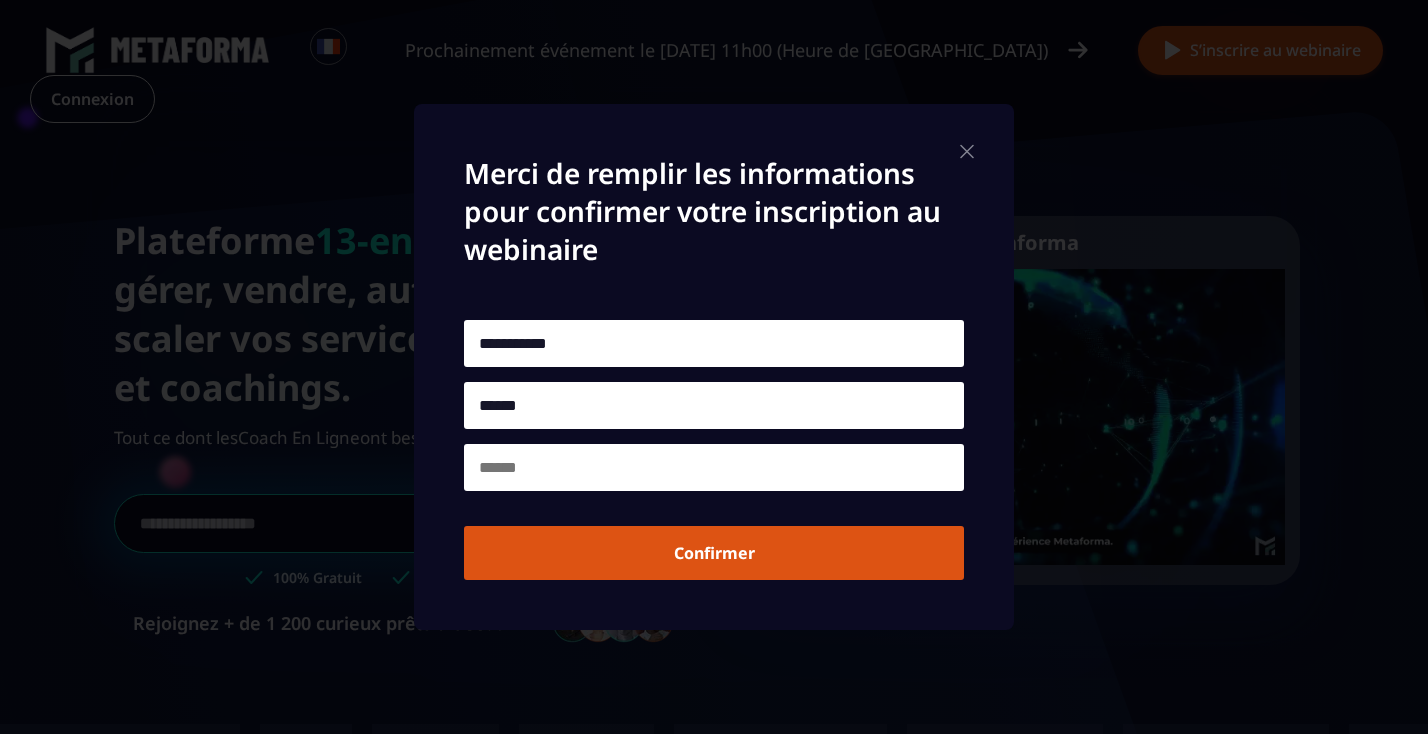 type on "******" 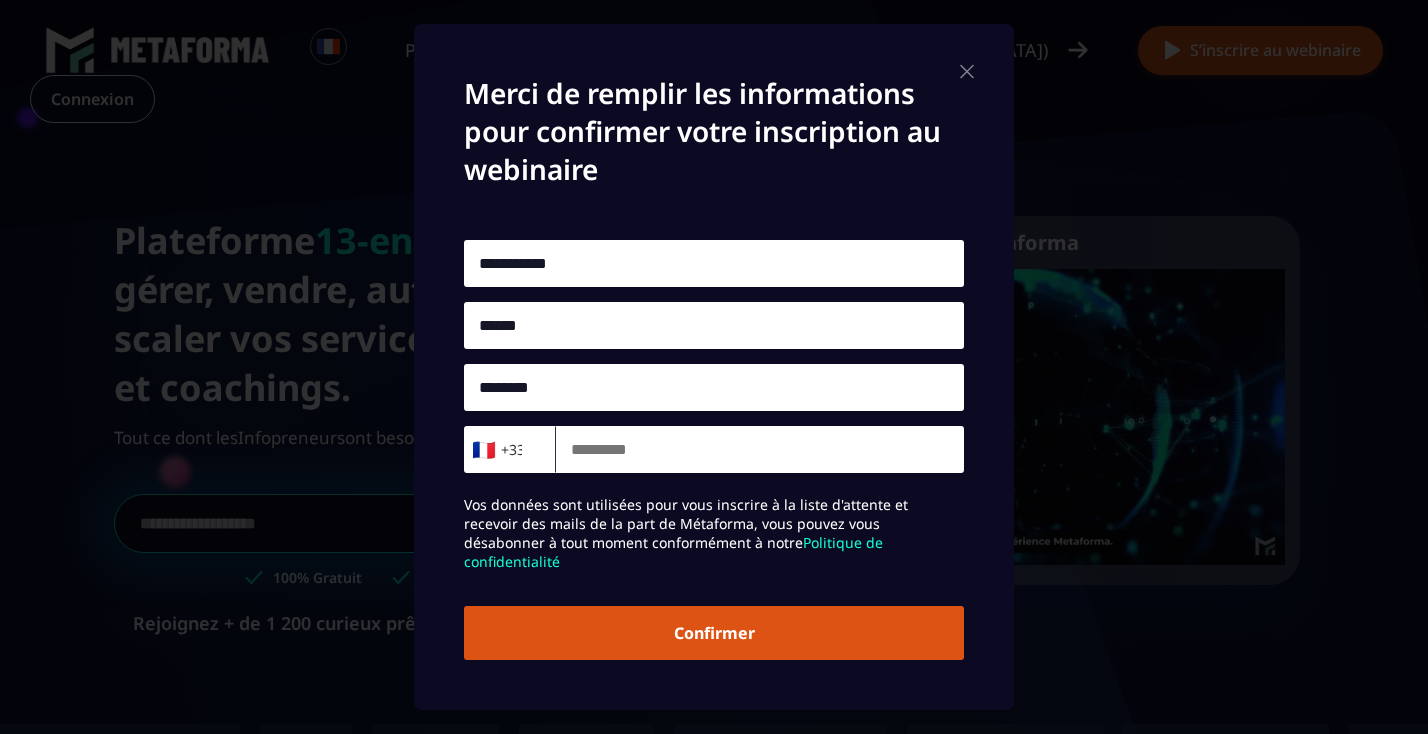 type on "********" 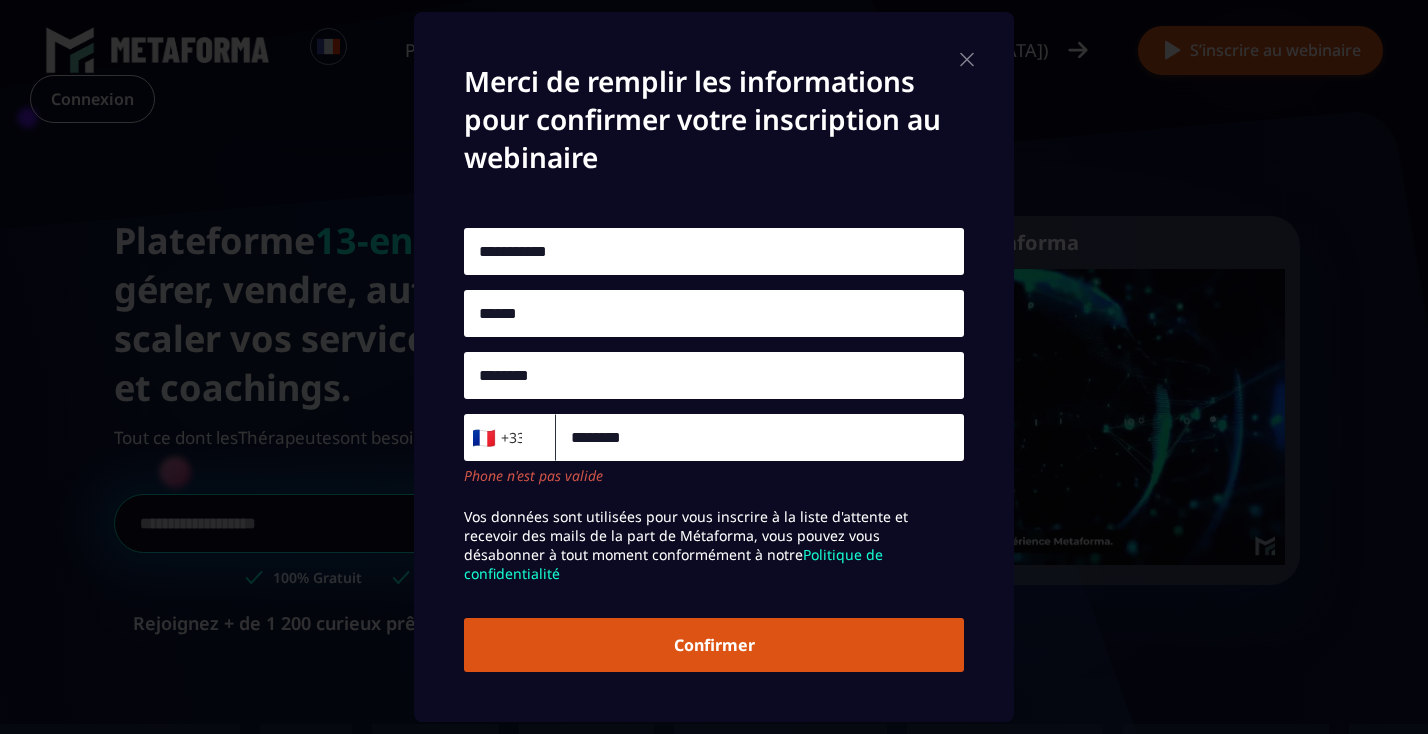 click on "********" at bounding box center (760, 437) 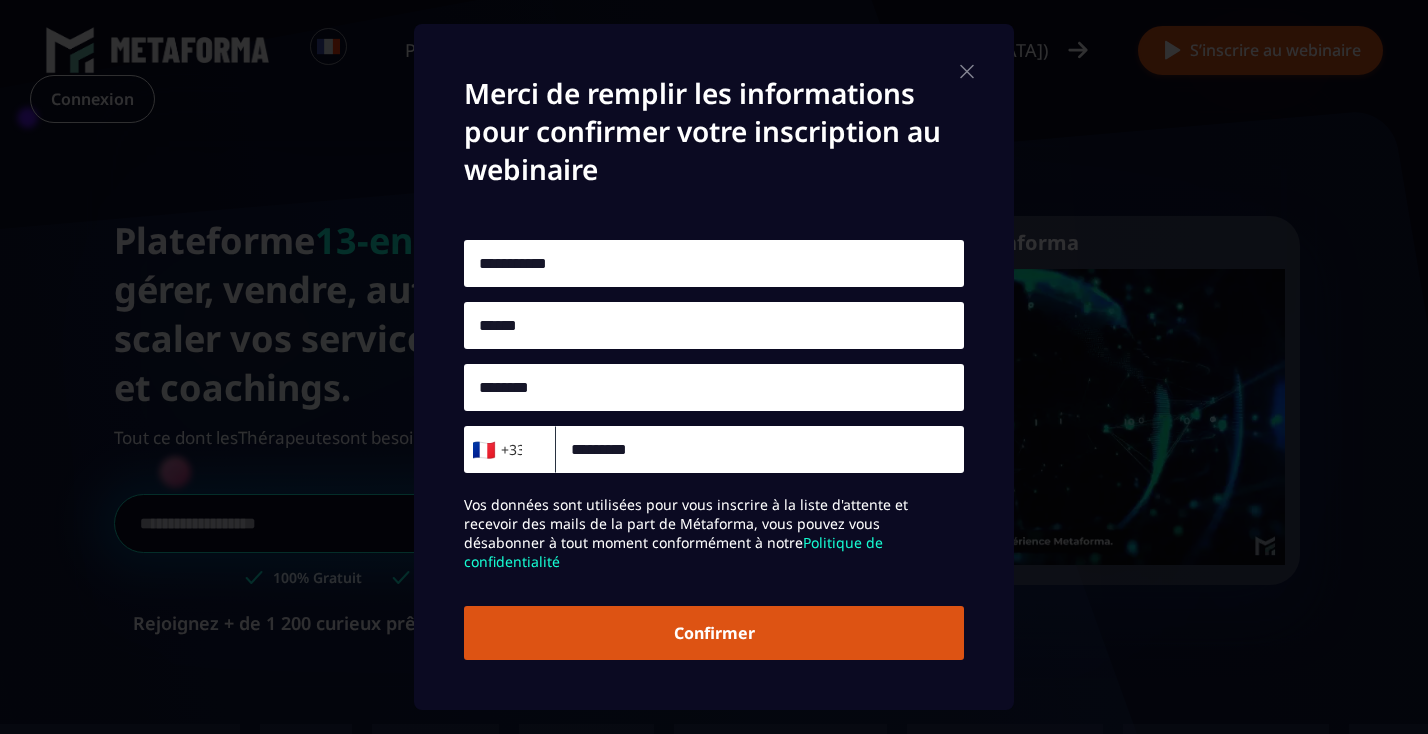 type on "*********" 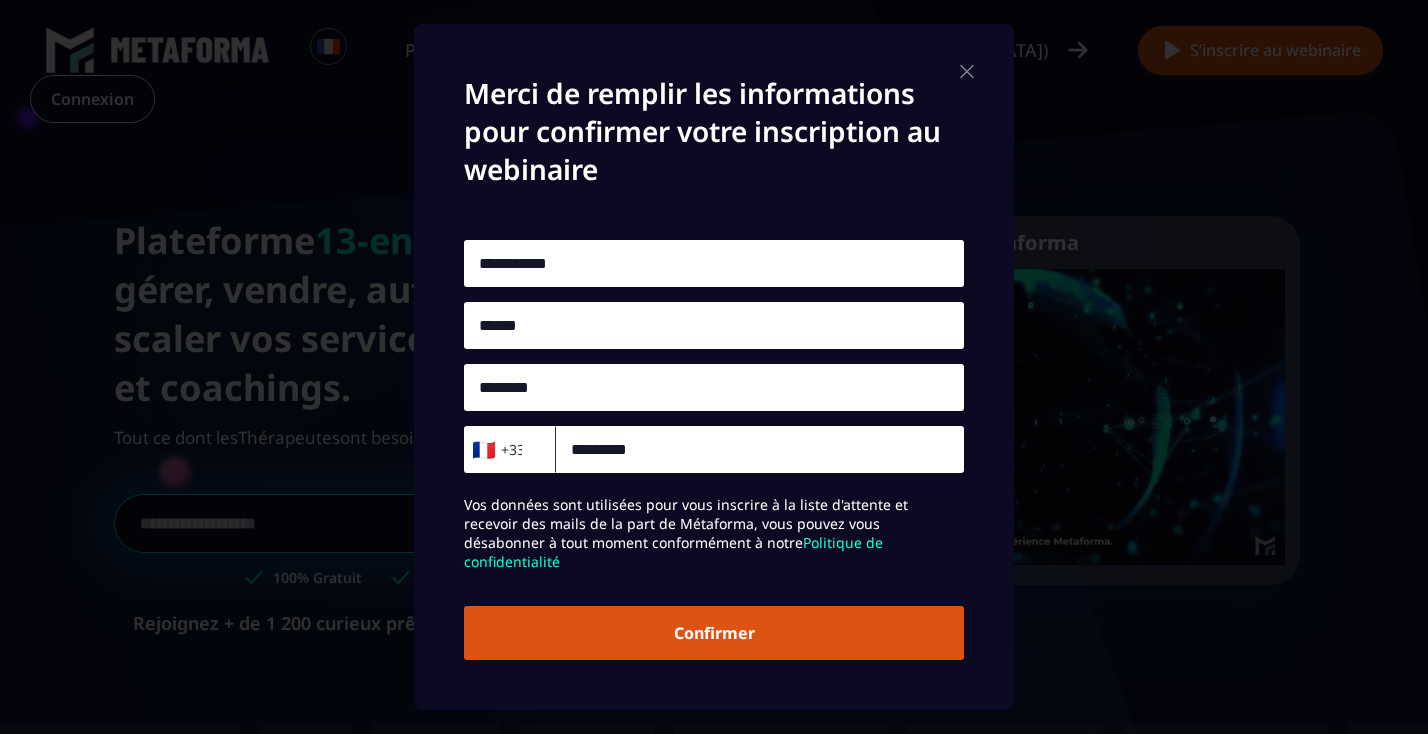 click on "Confirmer" at bounding box center (714, 633) 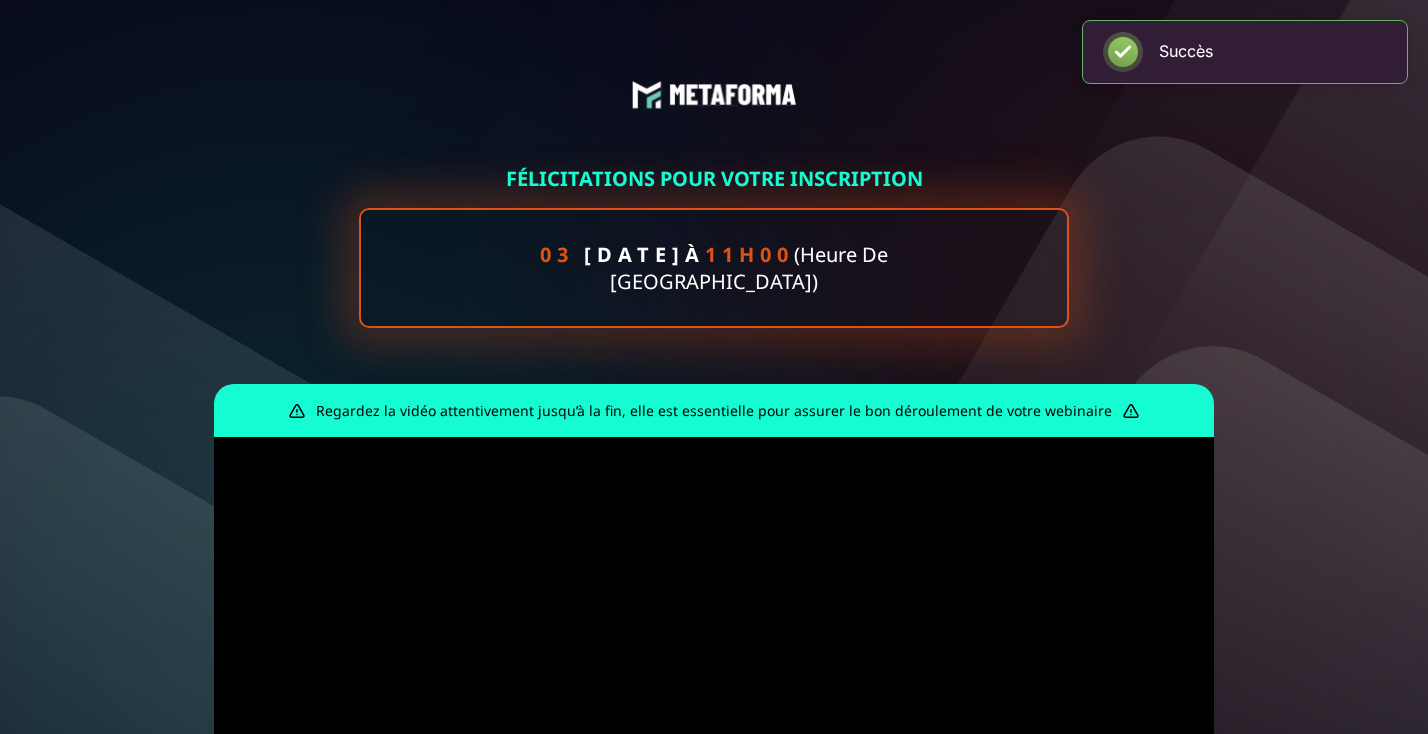 scroll, scrollTop: 0, scrollLeft: 0, axis: both 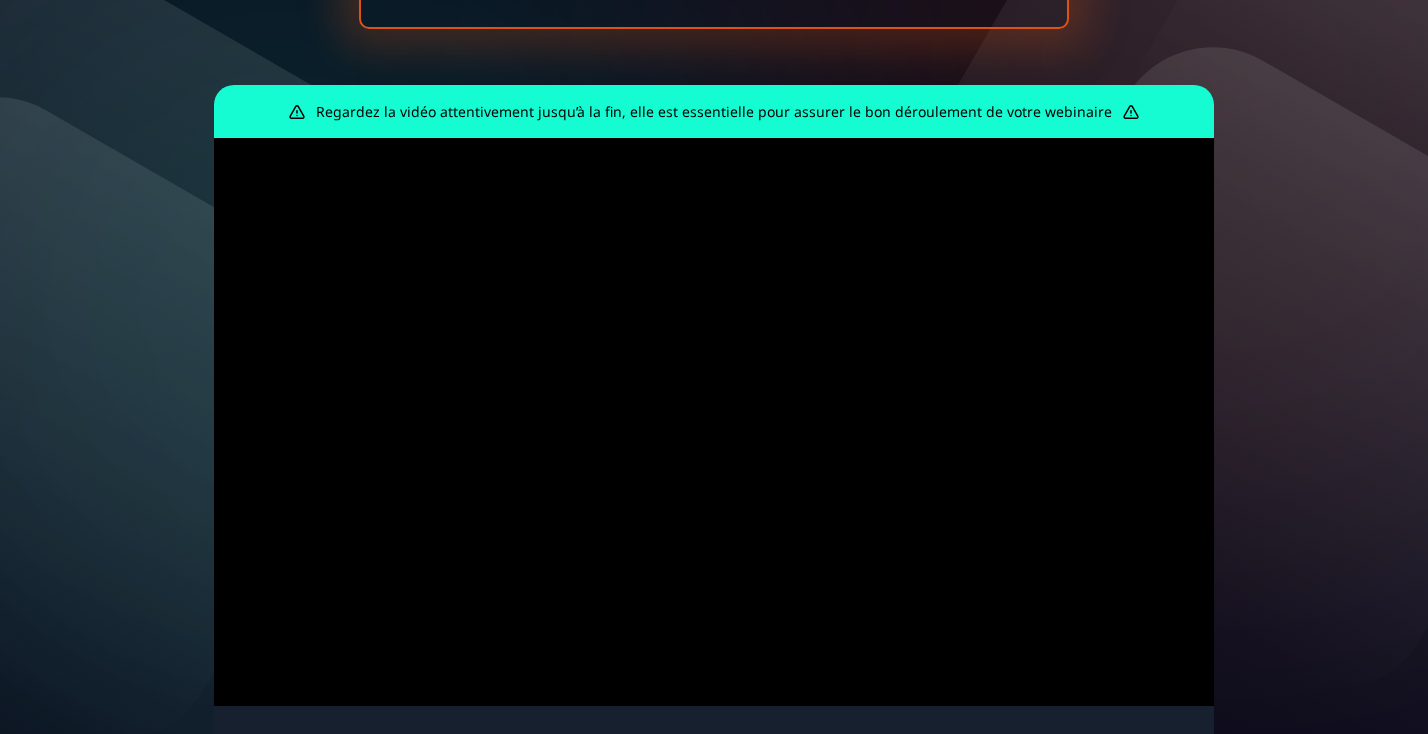 click on "FÉLICITATIONS POUR VOTRE INSCRIPTION [DATE]  11h00 (Heure de [GEOGRAPHIC_DATA])  Regardez la vidéo attentivement jusqu’à la fin, elle est essentielle pour assurer le bon déroulement de votre webinaire   Cliquez ici pour rejoindre la communauté" at bounding box center (714, 319) 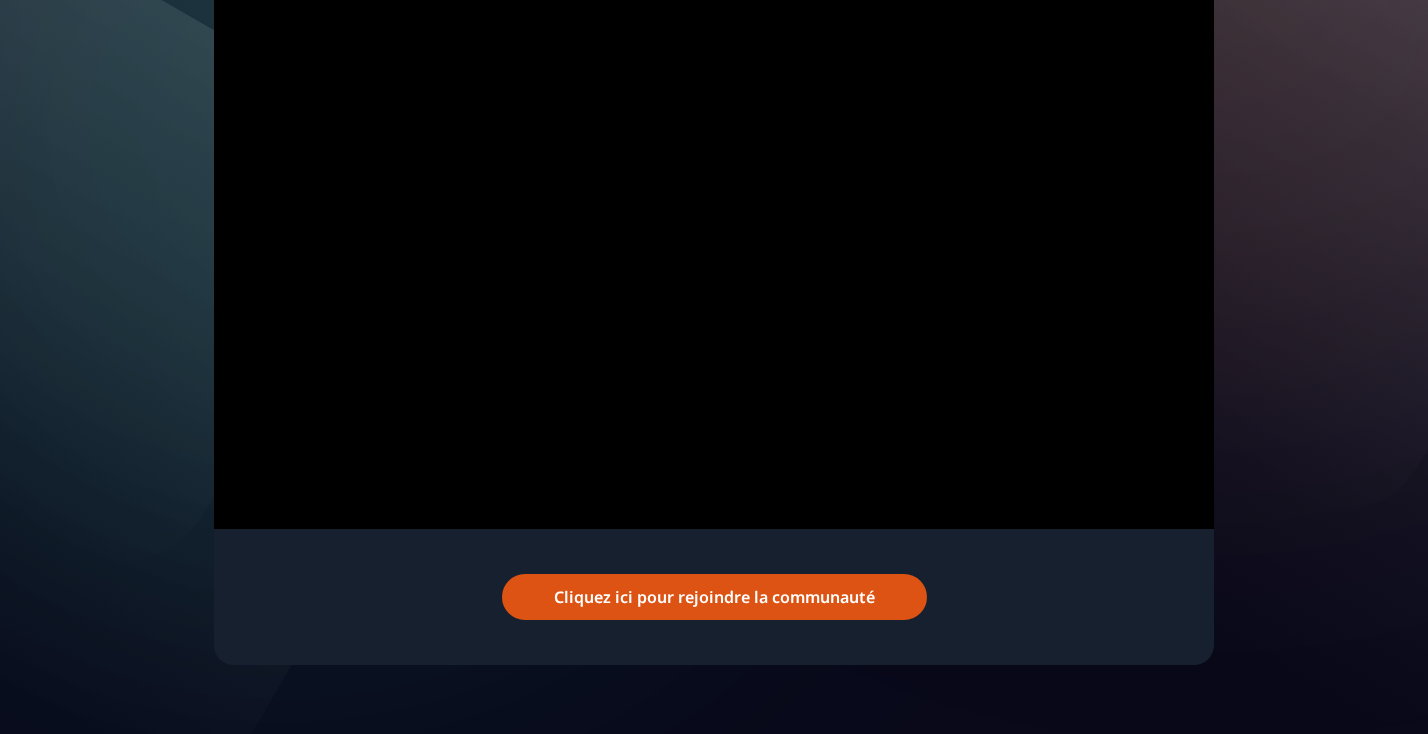 scroll, scrollTop: 475, scrollLeft: 0, axis: vertical 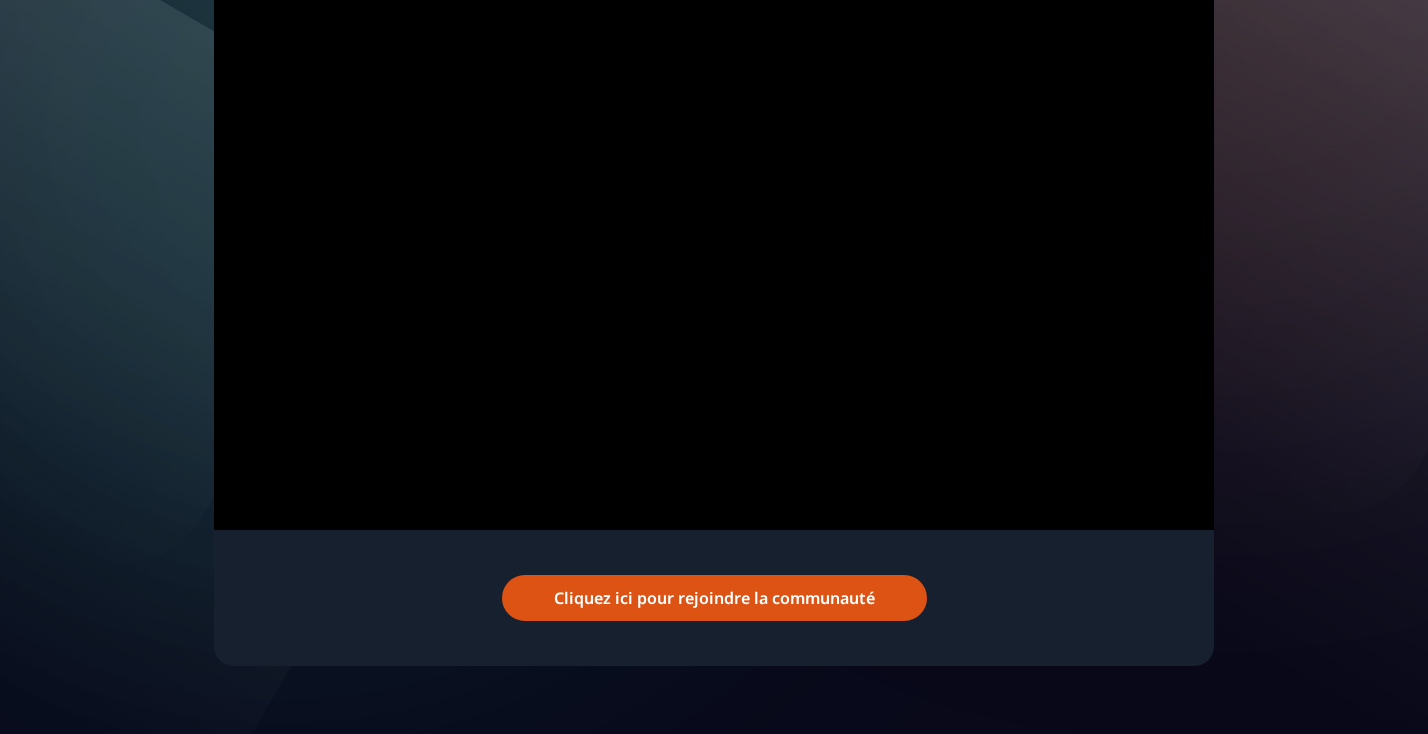 click on "Cliquez ici pour rejoindre la communauté" at bounding box center [714, 598] 